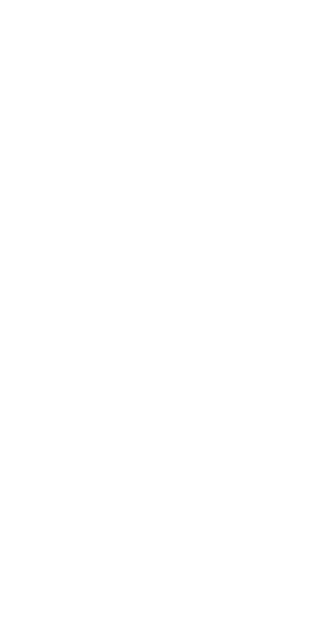 scroll, scrollTop: 0, scrollLeft: 0, axis: both 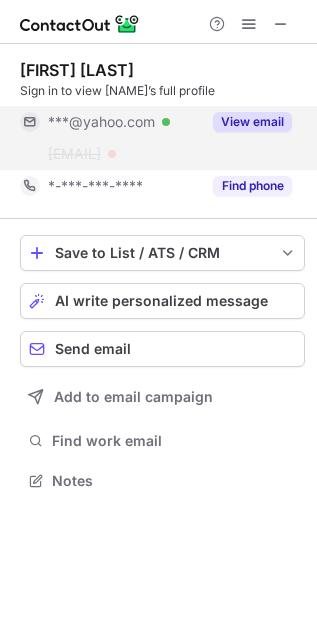 click on "View email" at bounding box center [252, 122] 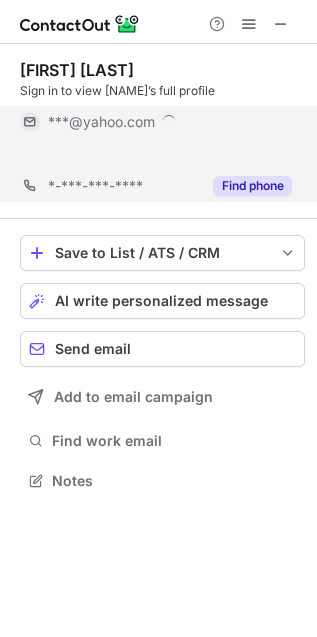 scroll, scrollTop: 435, scrollLeft: 317, axis: both 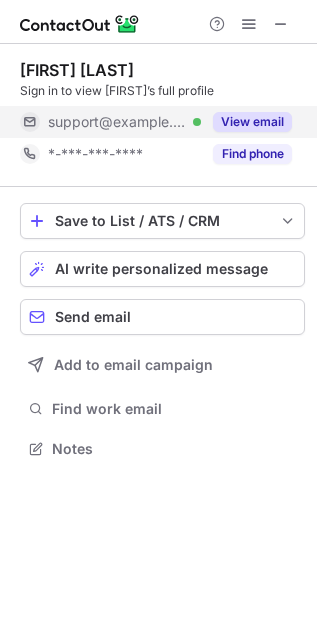 click on "View email" at bounding box center (252, 122) 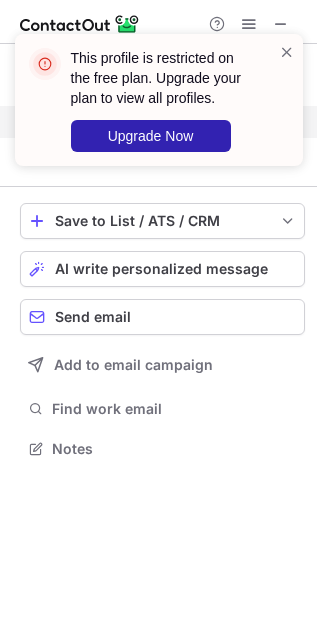 click on "This profile is restricted on the free plan. Upgrade your plan to view all profiles. Upgrade Now" at bounding box center [159, 100] 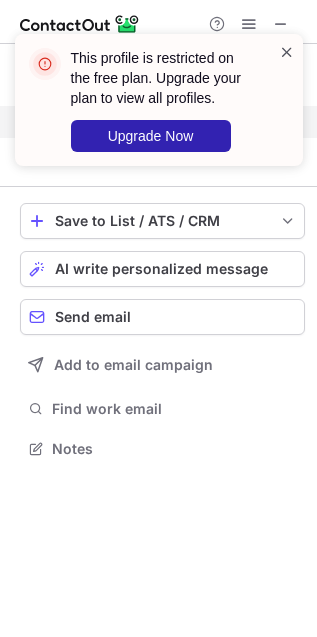 click at bounding box center (287, 52) 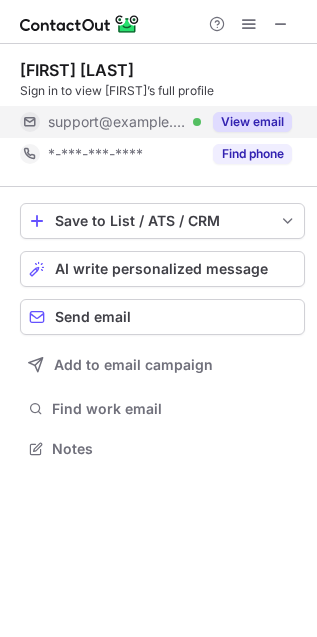 click at bounding box center [249, 24] 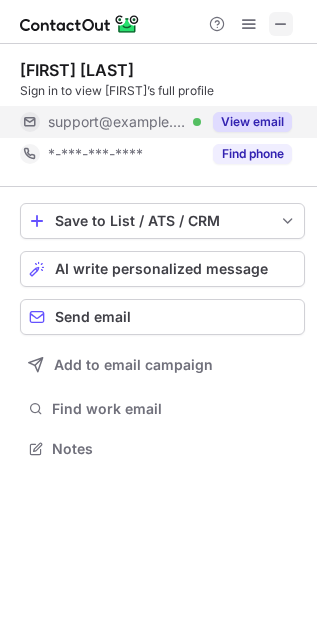 click at bounding box center (281, 24) 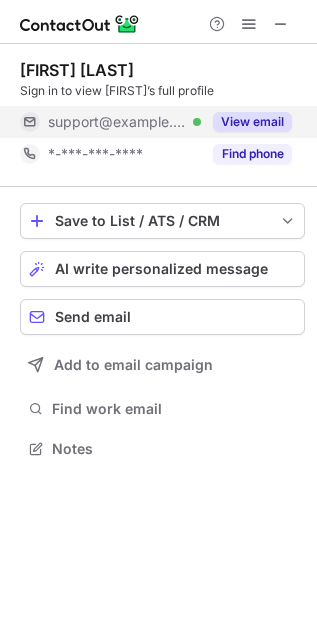 click on "View email" at bounding box center (252, 122) 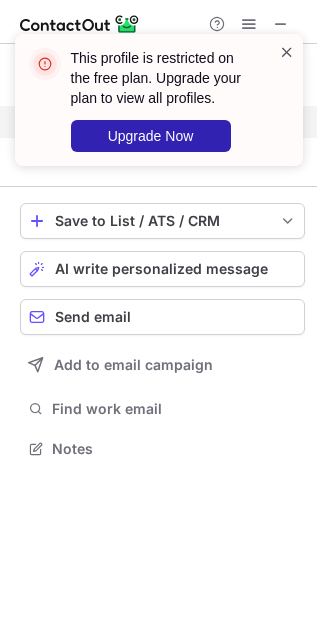 click at bounding box center [287, 52] 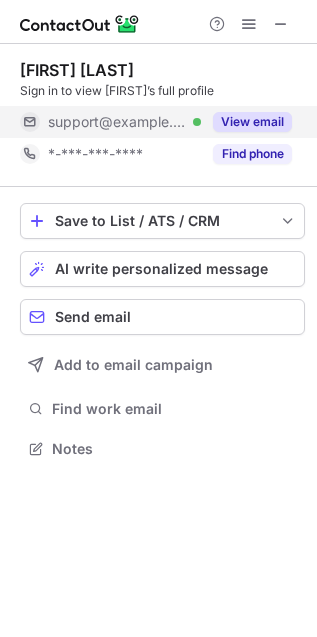 click at bounding box center (287, 52) 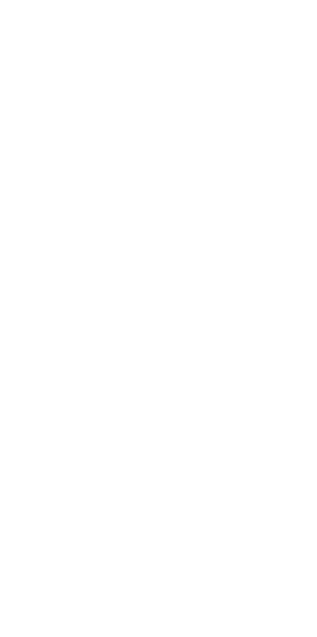scroll, scrollTop: 0, scrollLeft: 0, axis: both 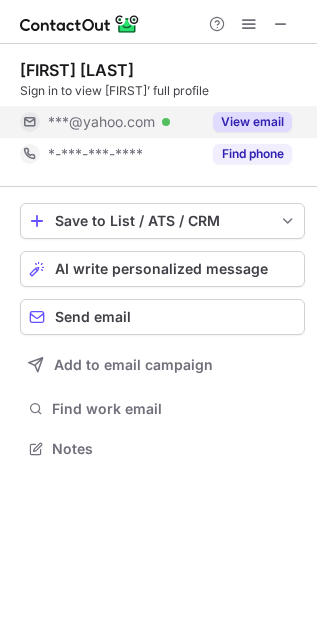 click on "View email" at bounding box center [252, 122] 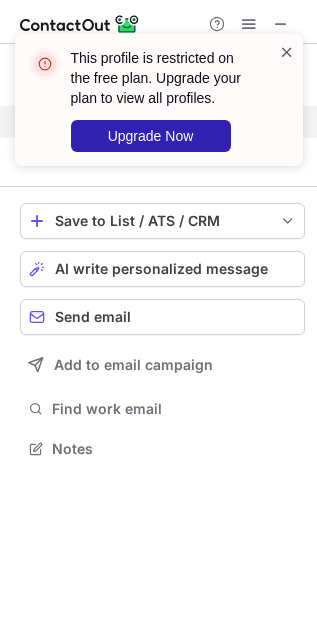 click at bounding box center (287, 52) 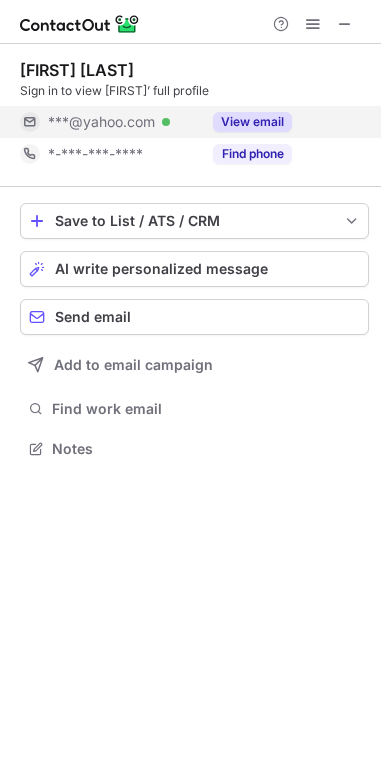 scroll, scrollTop: 9, scrollLeft: 9, axis: both 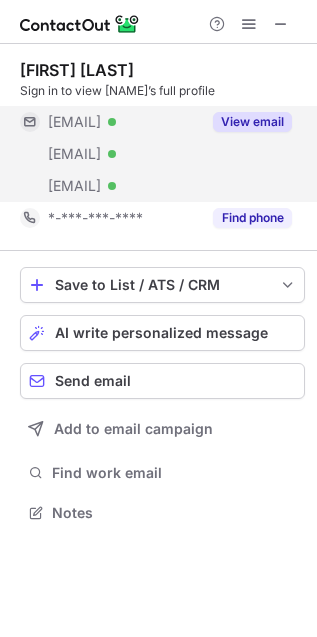 click on "View email" at bounding box center [252, 122] 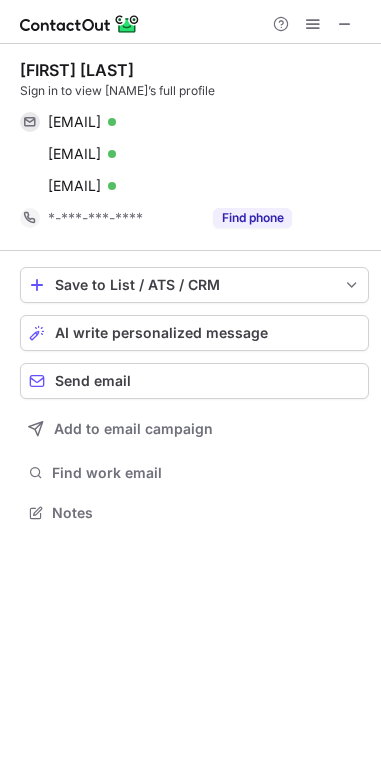 scroll, scrollTop: 9, scrollLeft: 9, axis: both 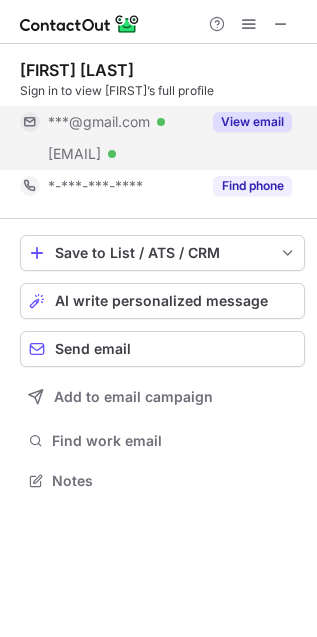 click on "View email" at bounding box center [252, 122] 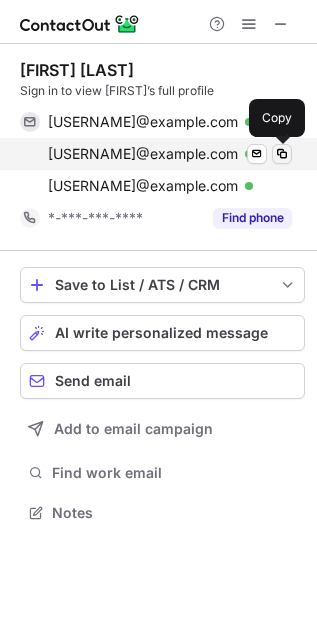 click at bounding box center [282, 154] 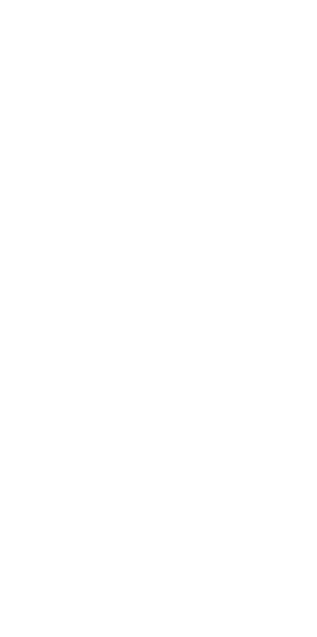 scroll, scrollTop: 0, scrollLeft: 0, axis: both 